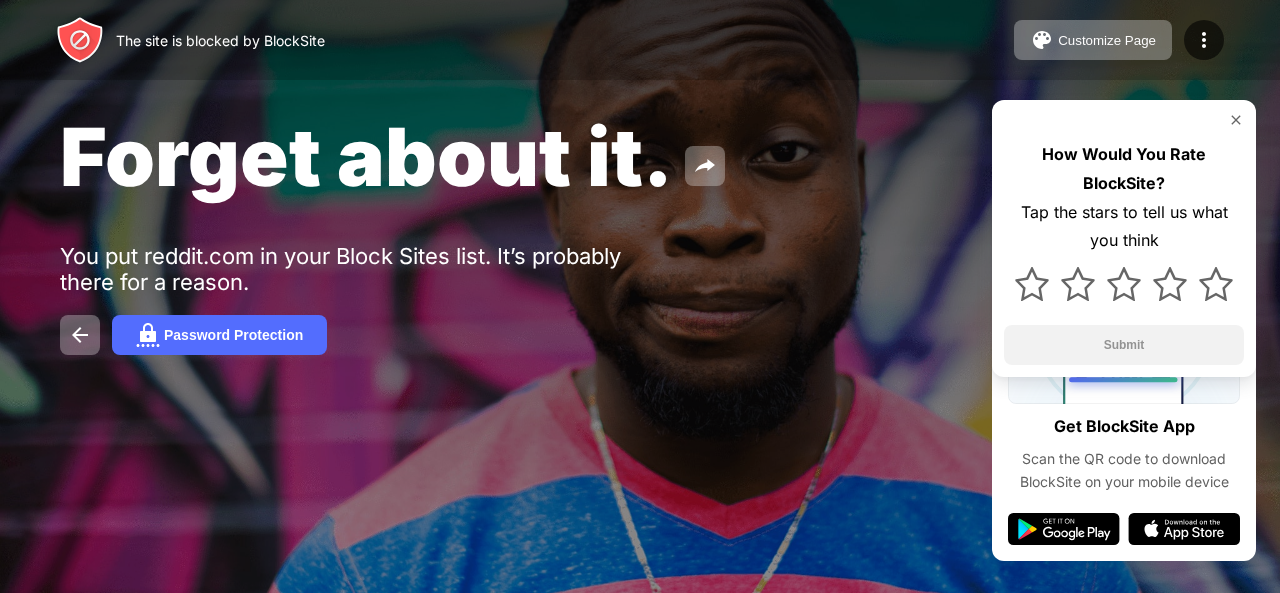 scroll, scrollTop: 0, scrollLeft: 0, axis: both 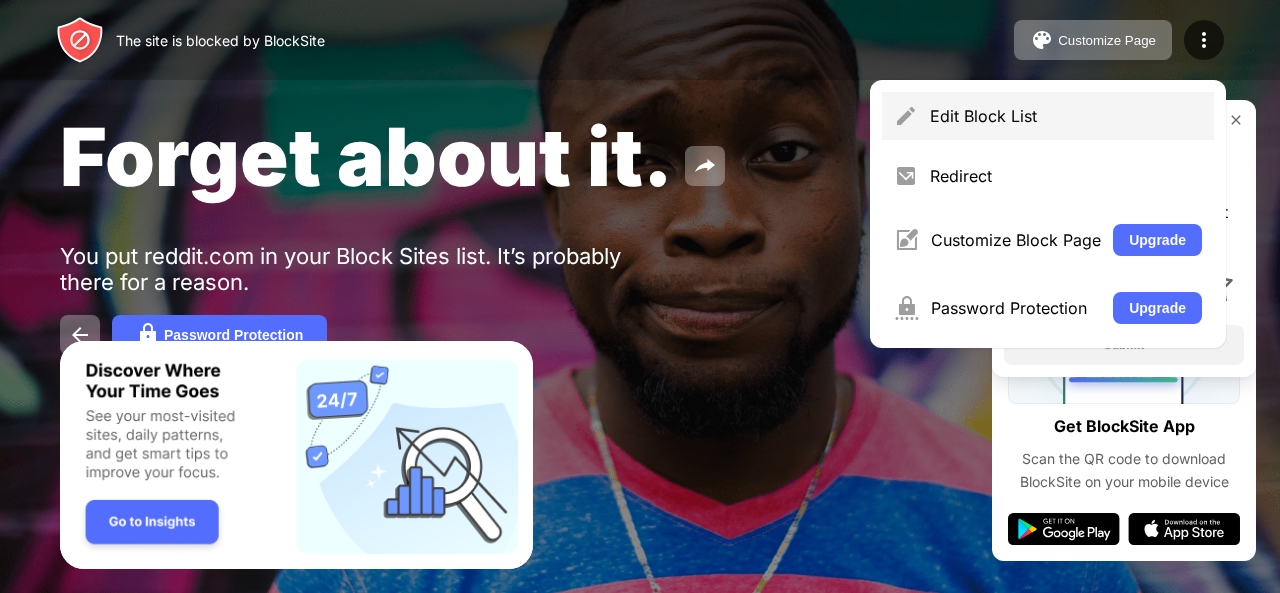 click on "Edit Block List" at bounding box center (1048, 116) 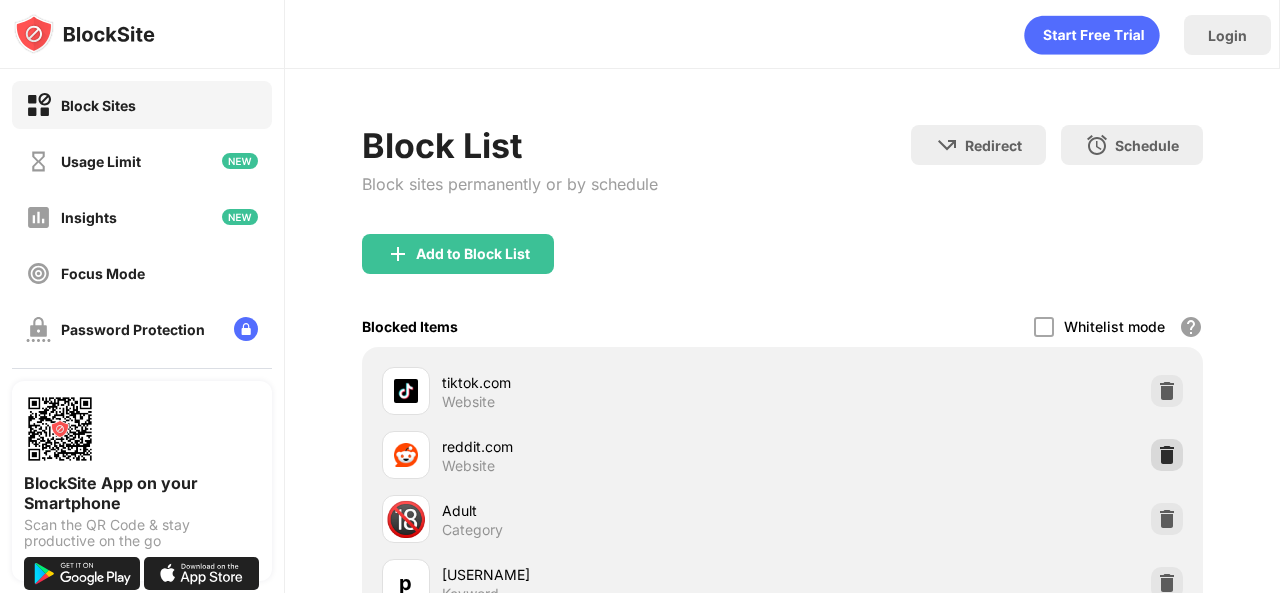 click at bounding box center [1167, 455] 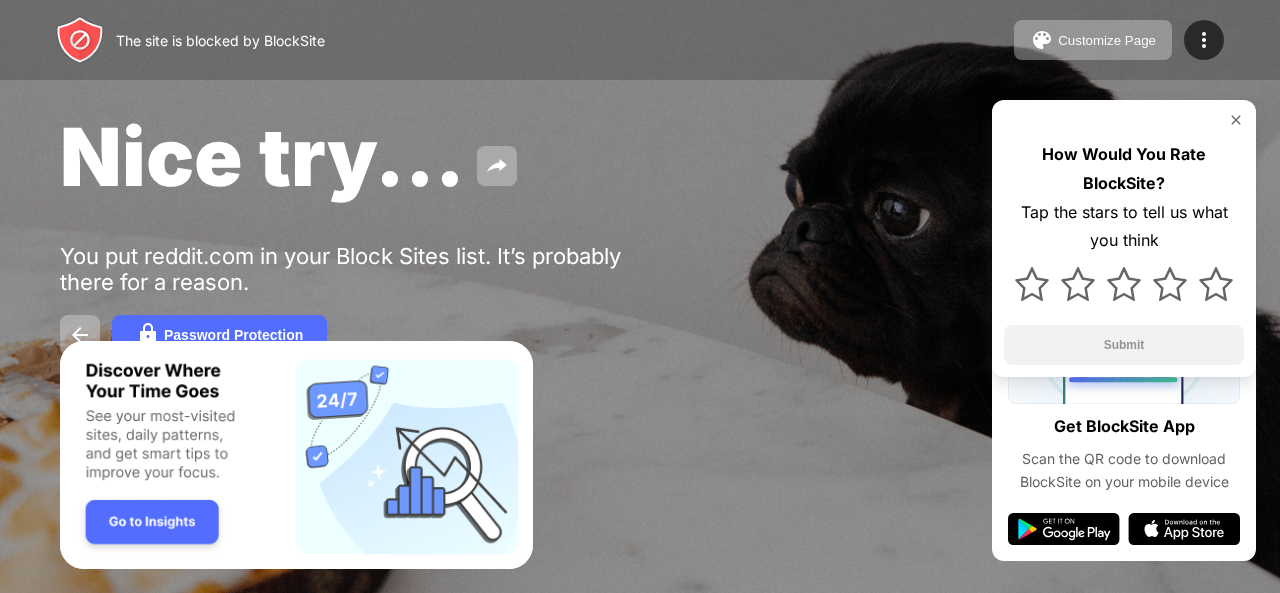 scroll, scrollTop: 0, scrollLeft: 0, axis: both 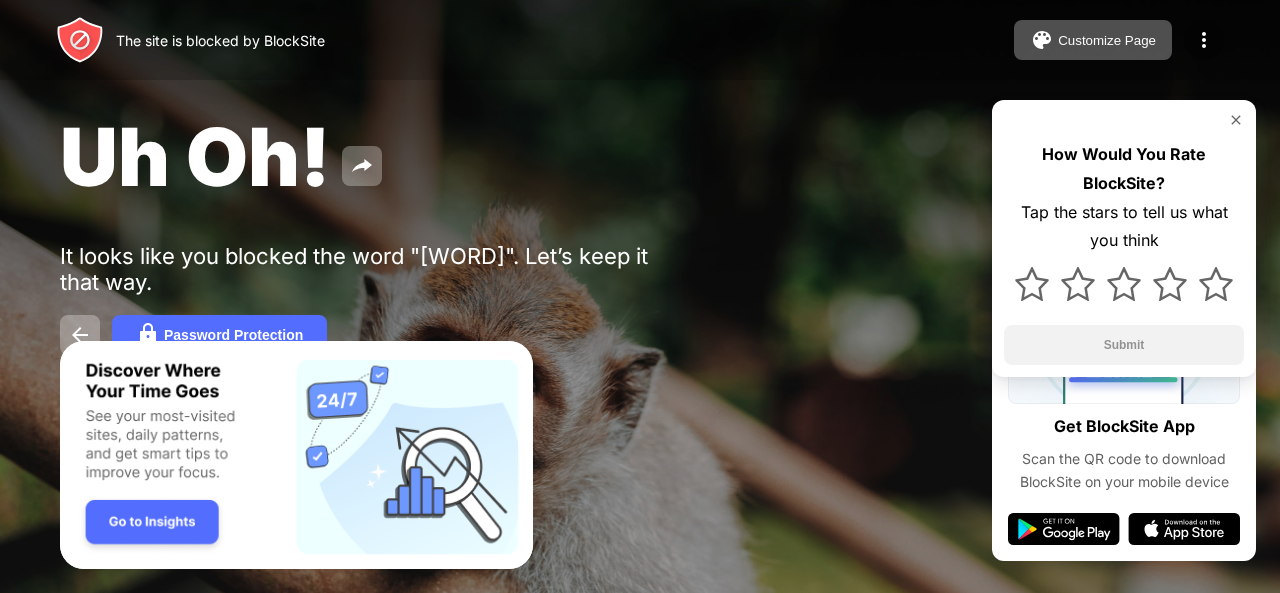 click at bounding box center (1204, 40) 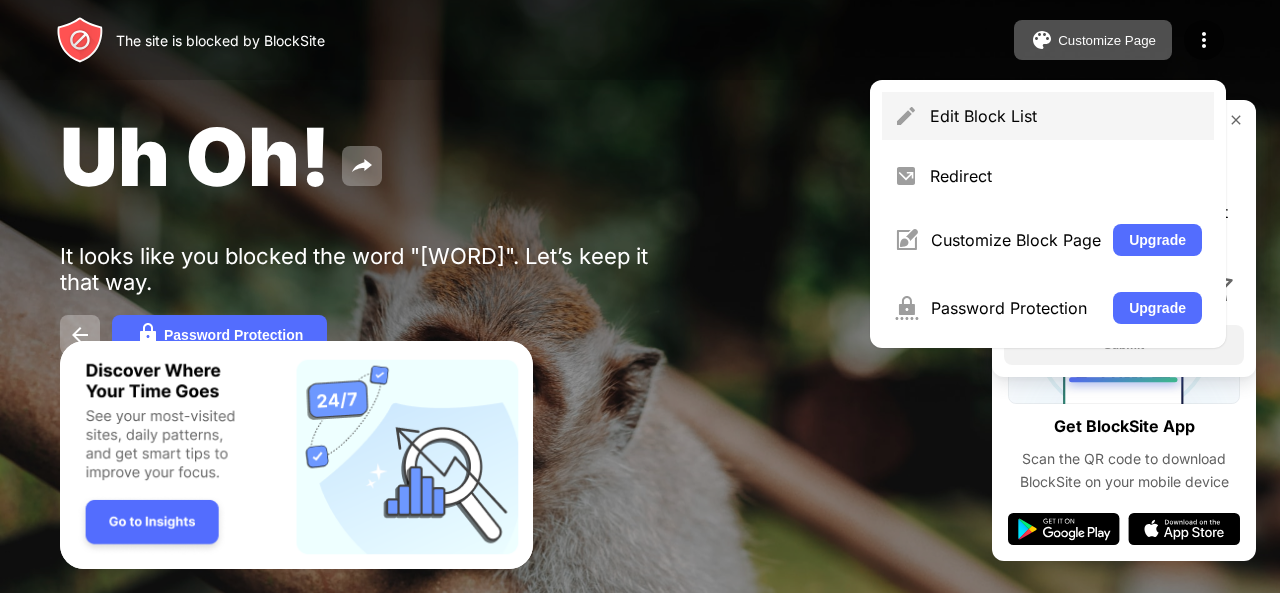 click on "Edit Block List" at bounding box center [1048, 116] 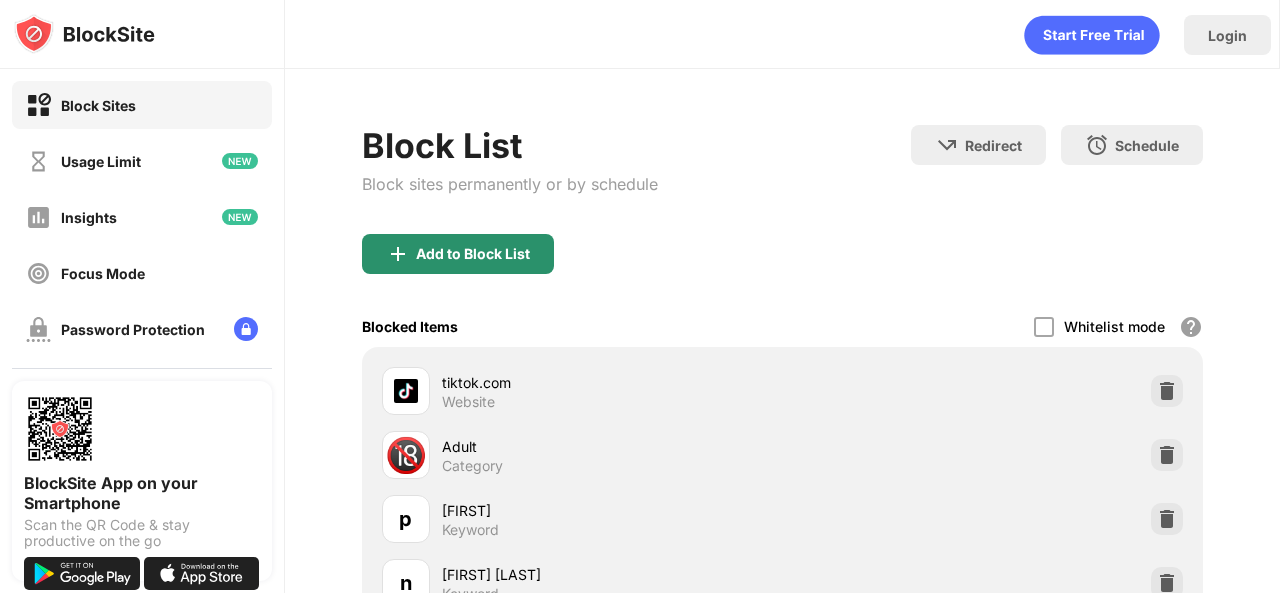 click on "Add to Block List" at bounding box center [458, 254] 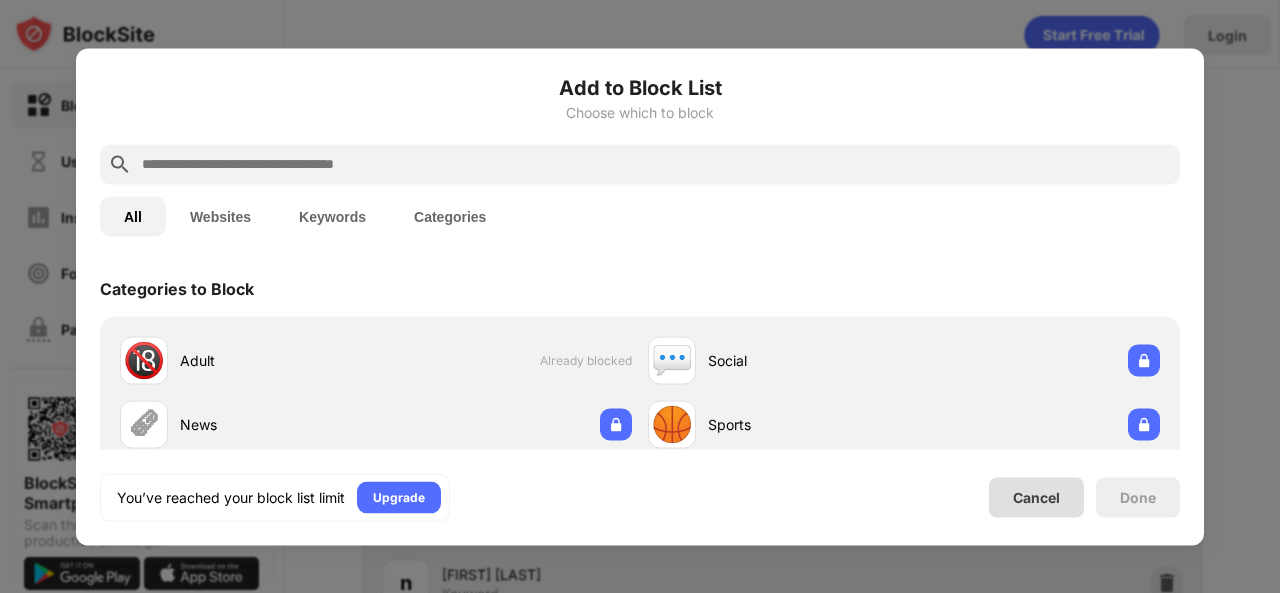 click on "Cancel" at bounding box center (1036, 497) 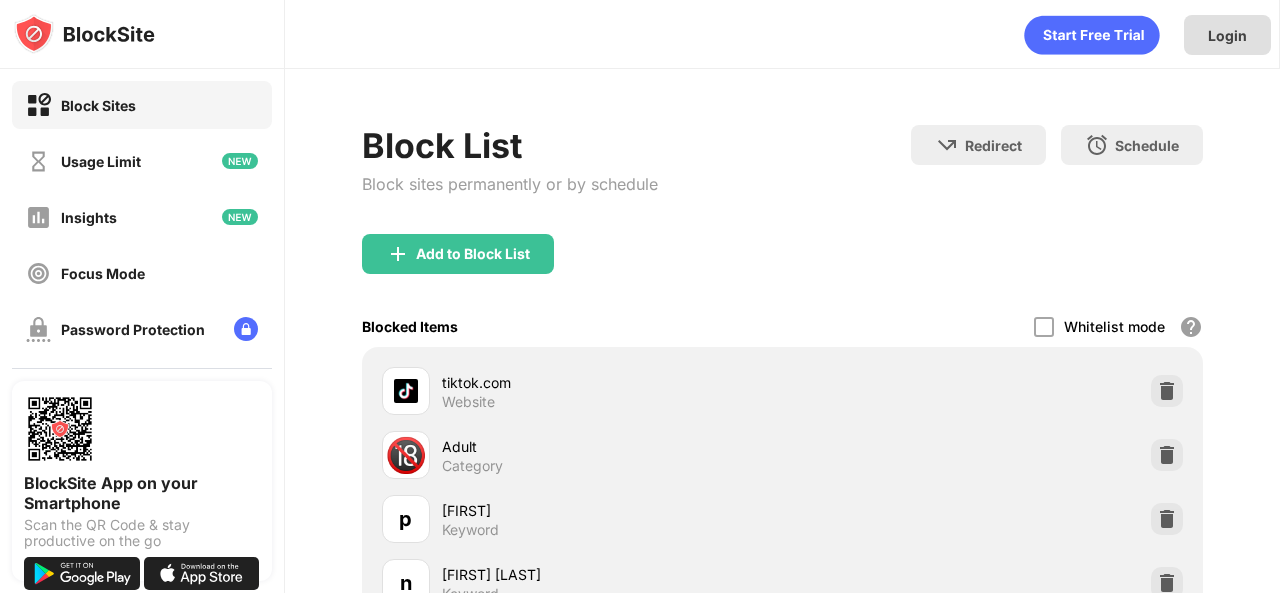 click on "Login" at bounding box center [1227, 35] 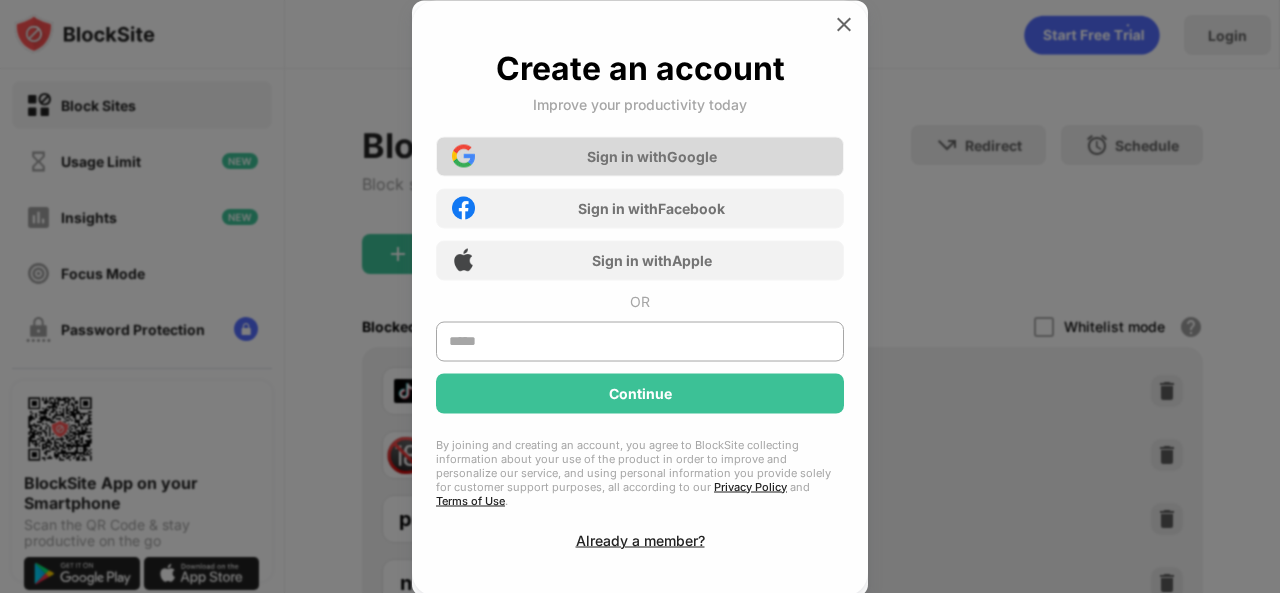 click on "Sign in with  Google" at bounding box center (640, 156) 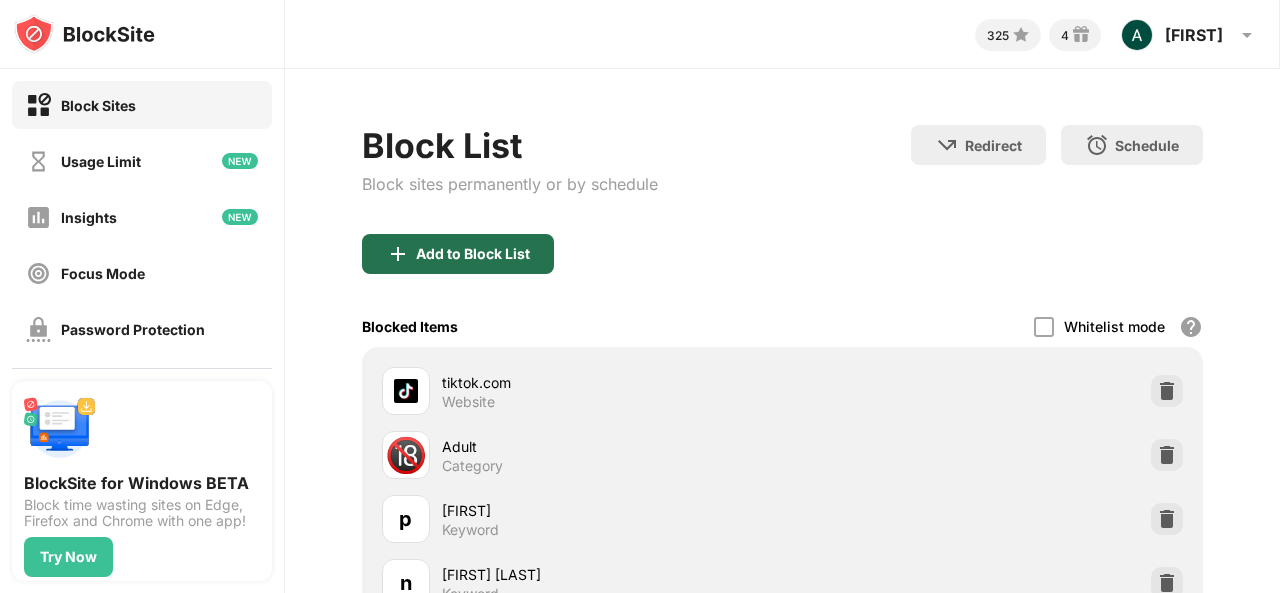 click on "Add to Block List" at bounding box center [473, 254] 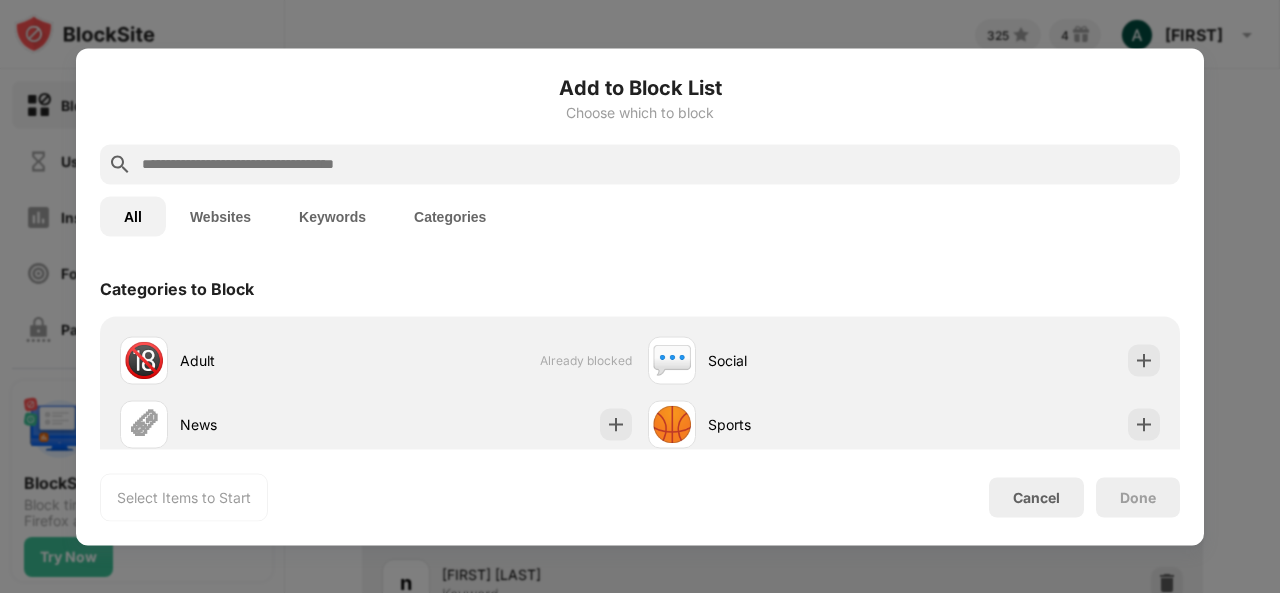 click at bounding box center [656, 164] 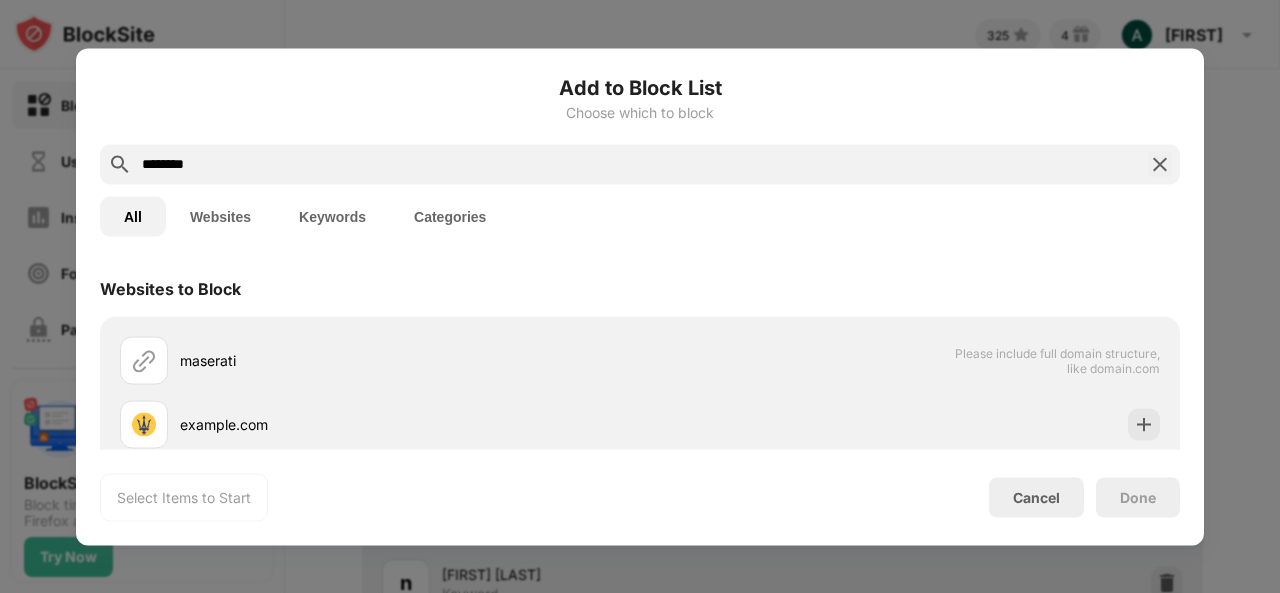 type on "********" 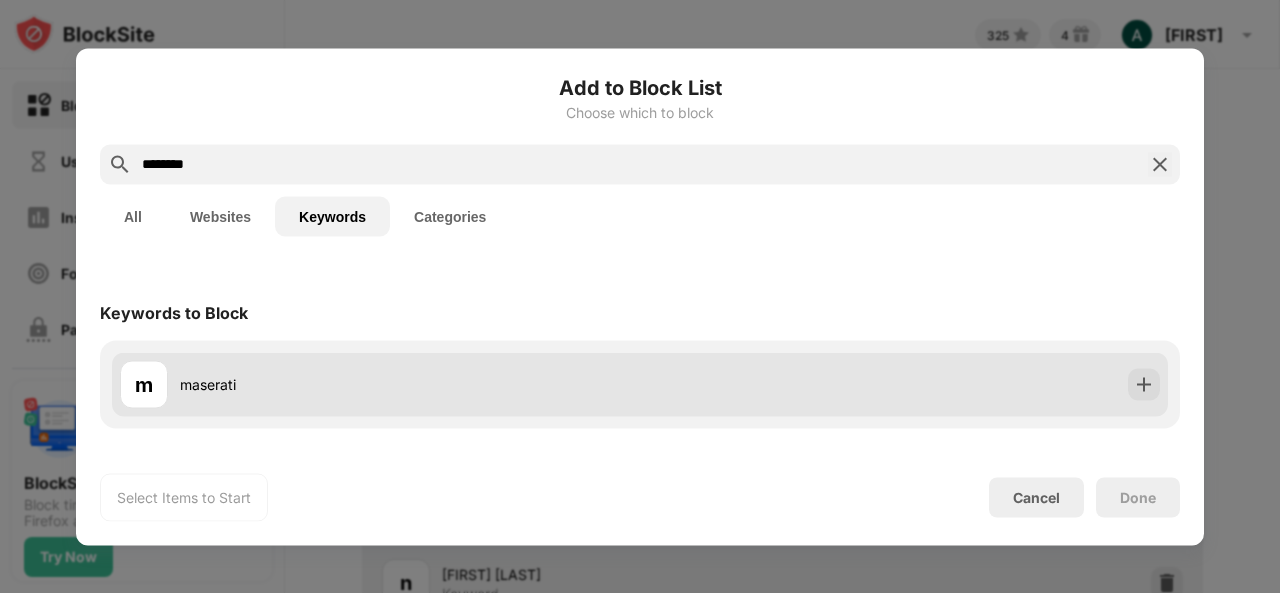 click on "maserati" at bounding box center [410, 384] 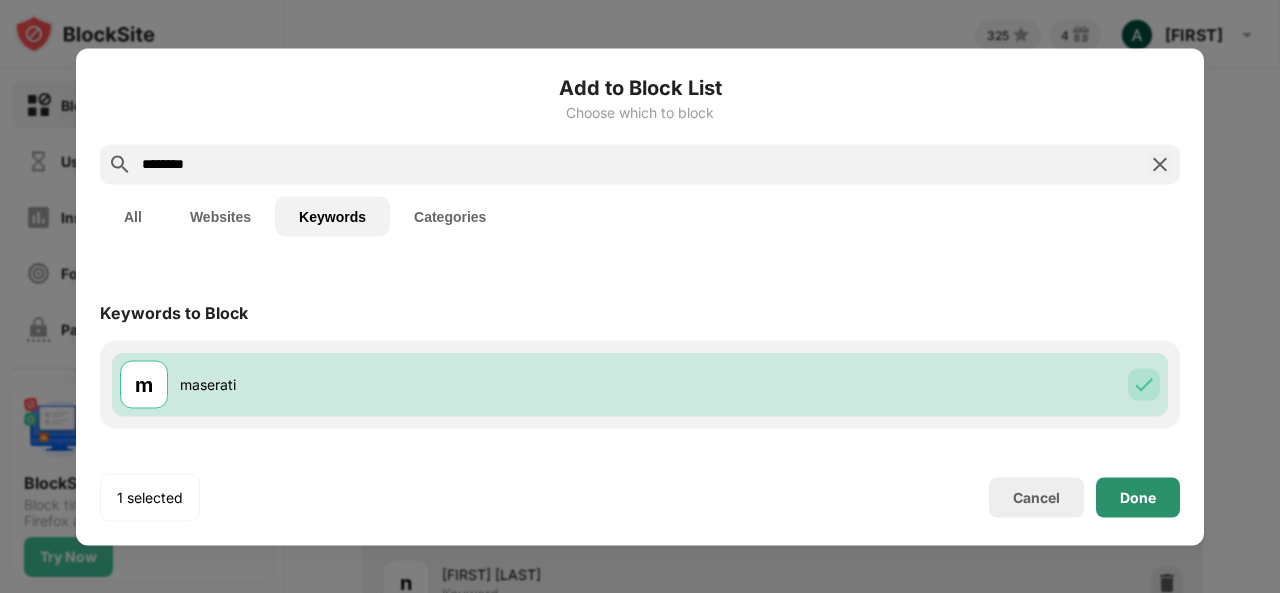 click on "Done" at bounding box center [1138, 497] 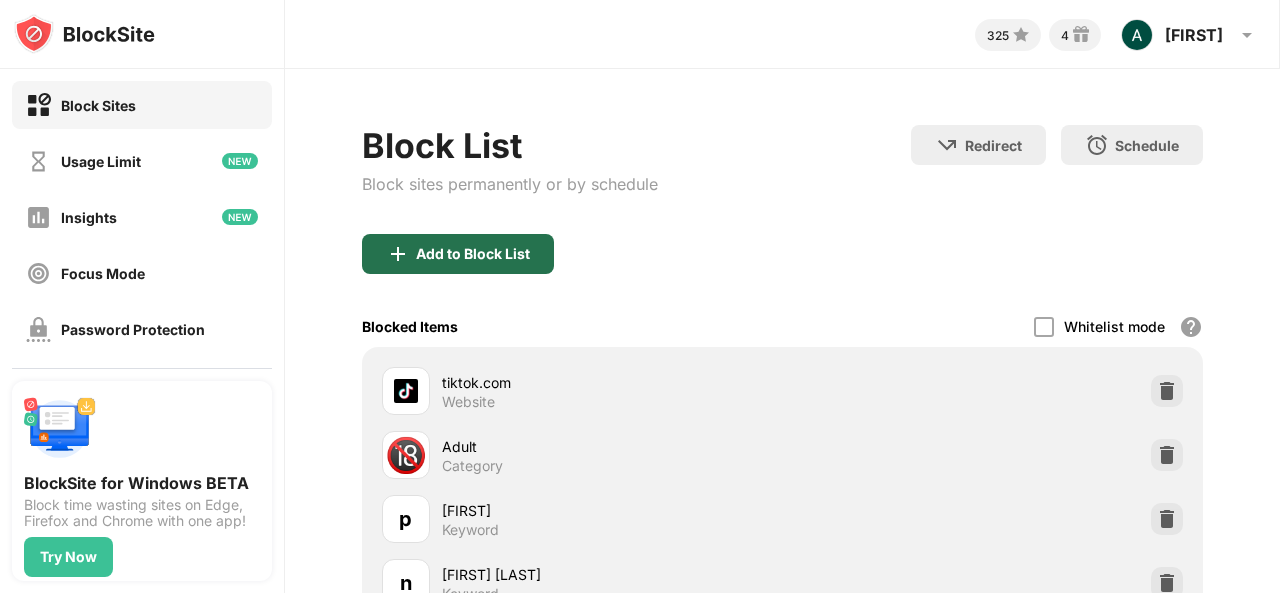 click on "Add to Block List" at bounding box center (473, 254) 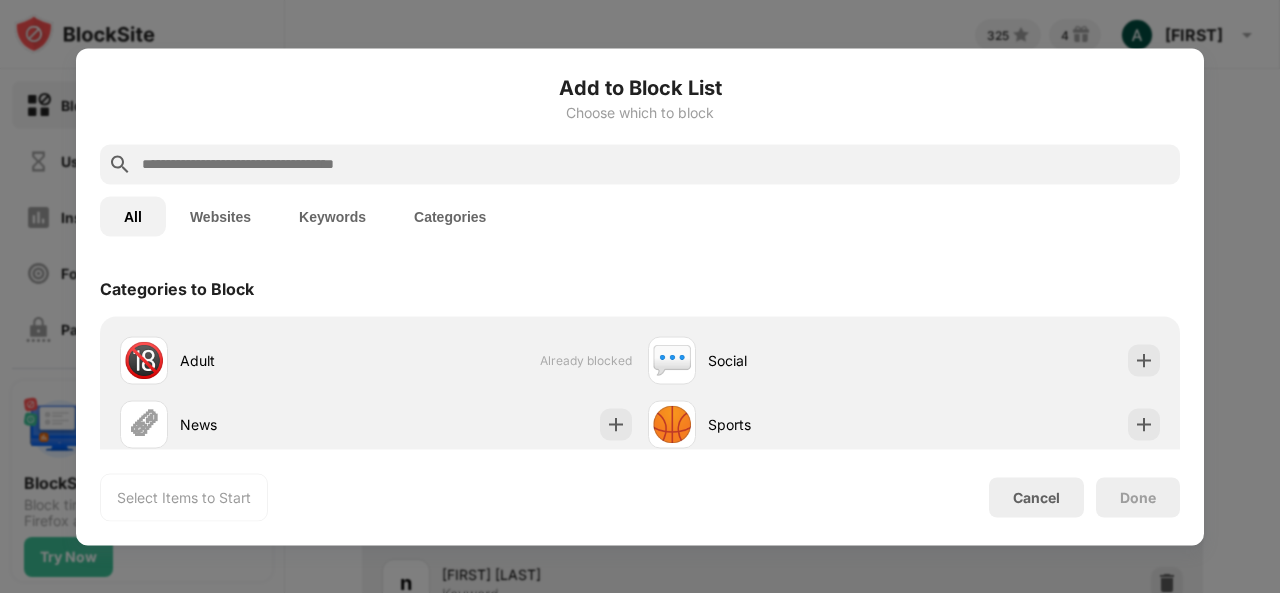 click at bounding box center [656, 164] 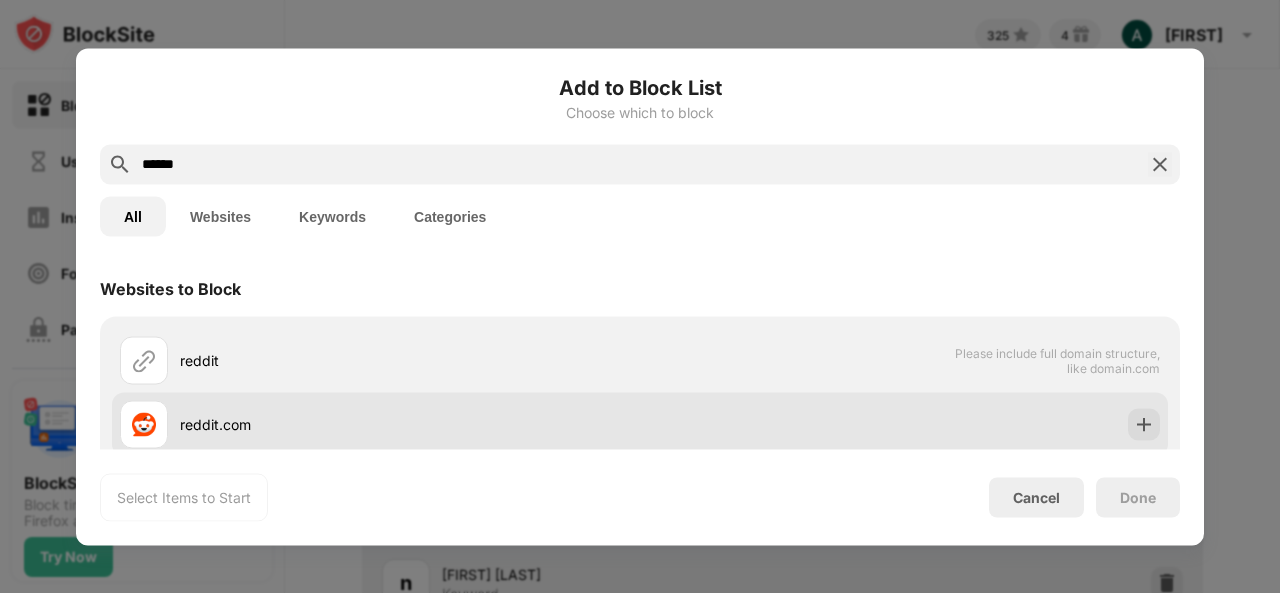 type on "******" 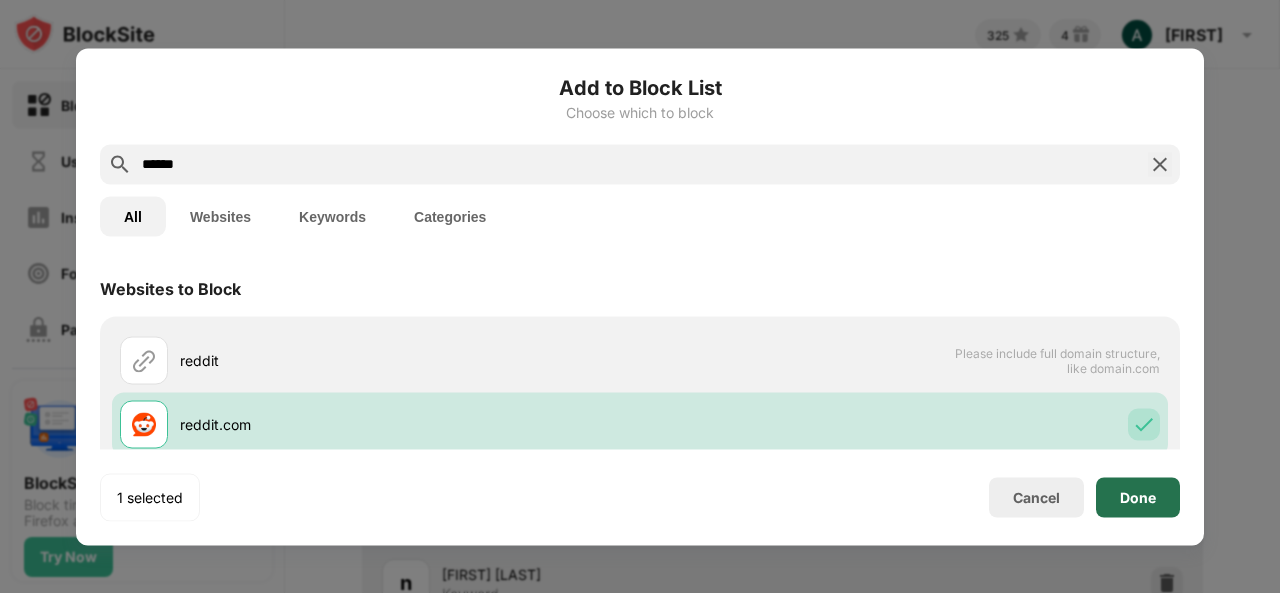 click on "Done" at bounding box center [1138, 497] 